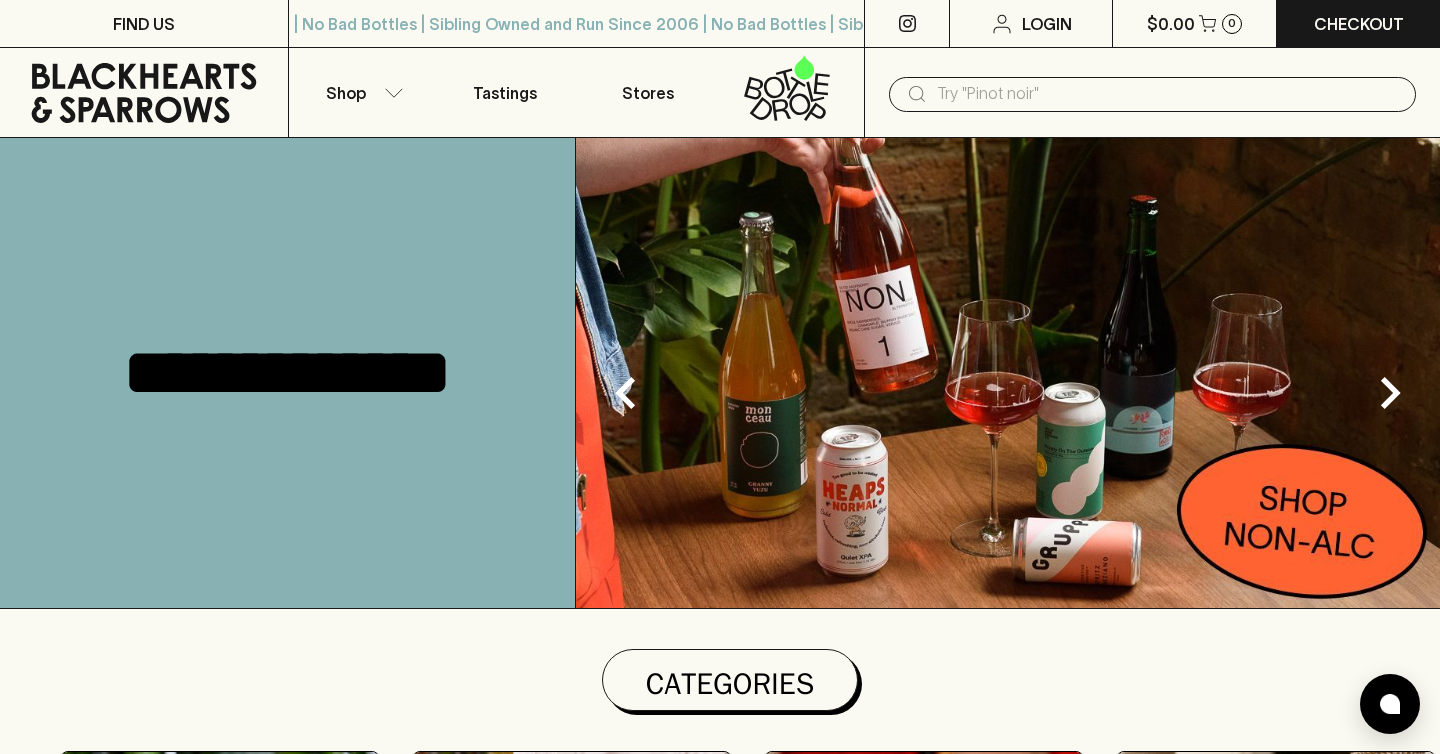 scroll, scrollTop: 0, scrollLeft: 0, axis: both 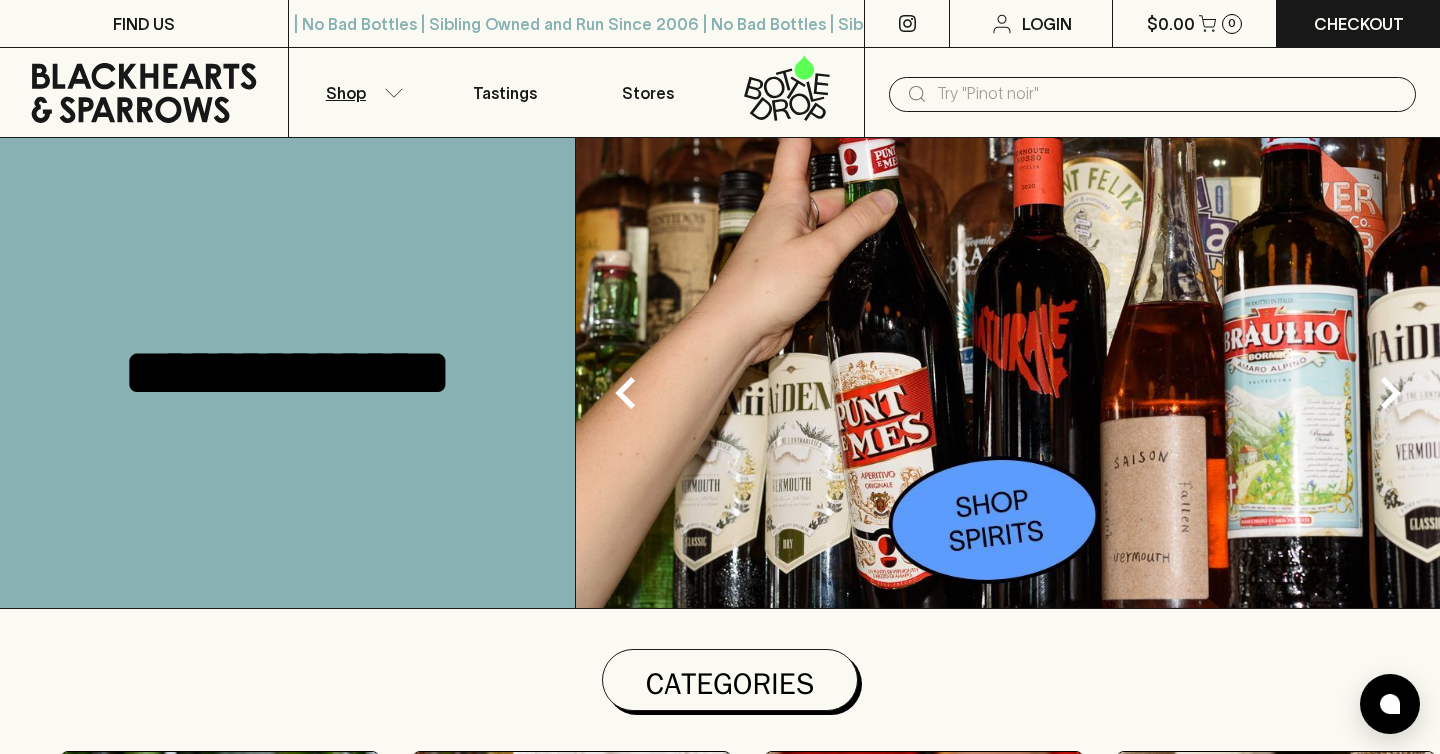 click on "Shop" at bounding box center (361, 92) 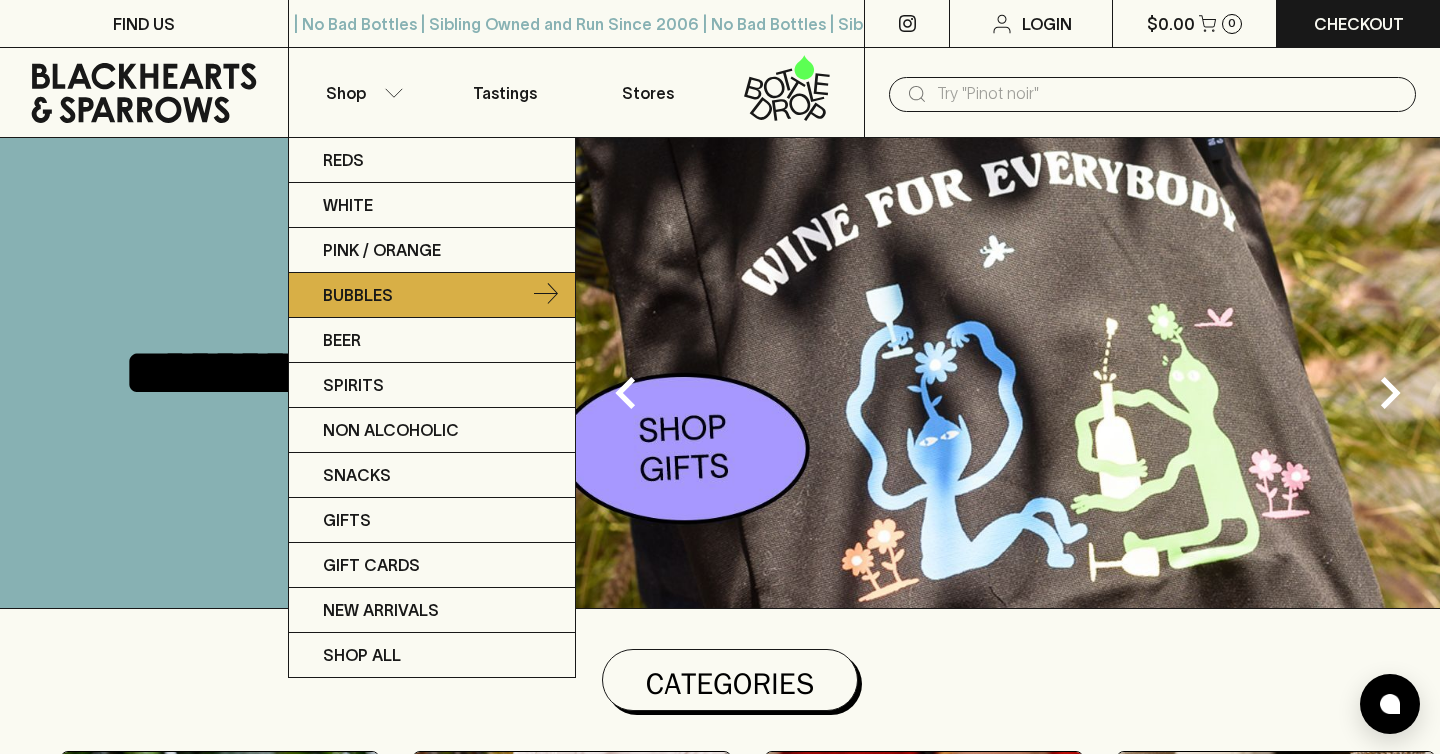 click on "Bubbles" at bounding box center (358, 295) 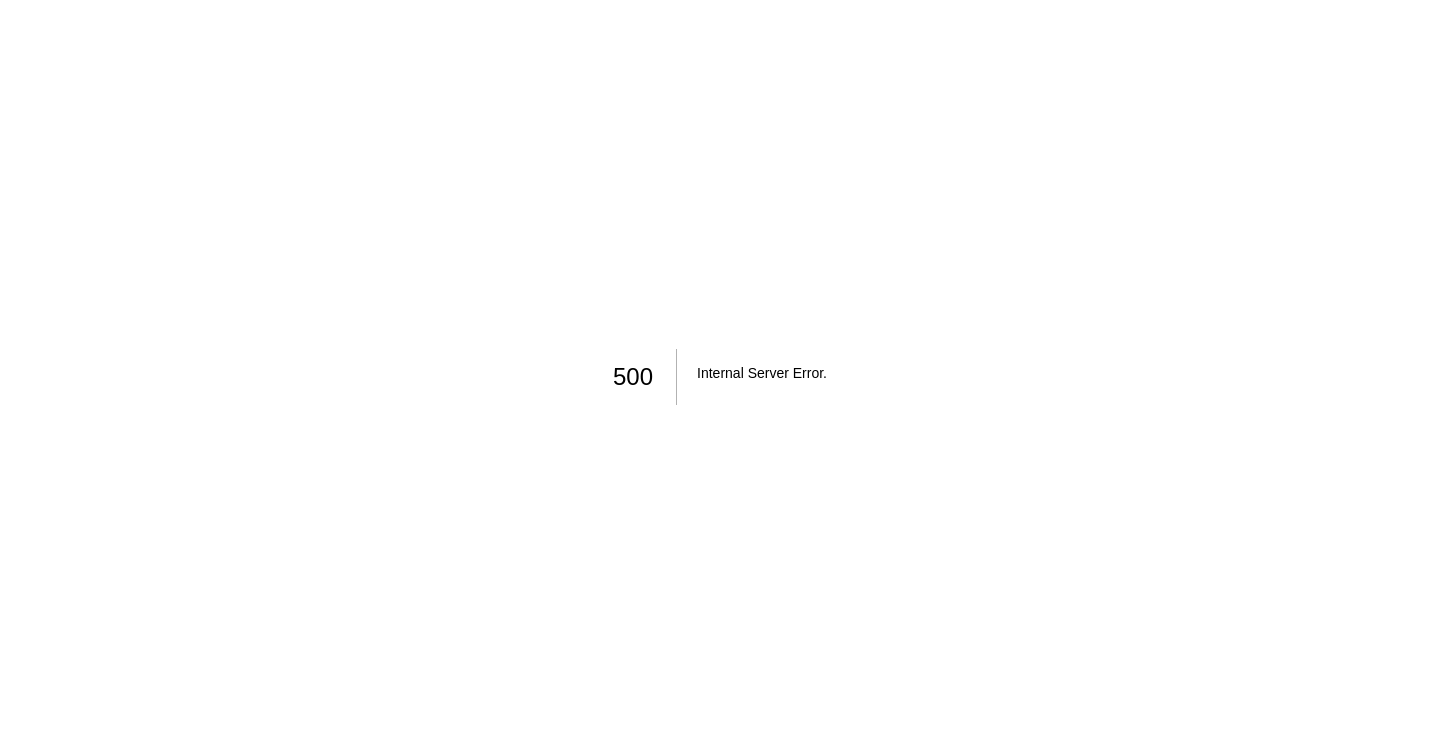 scroll, scrollTop: 0, scrollLeft: 0, axis: both 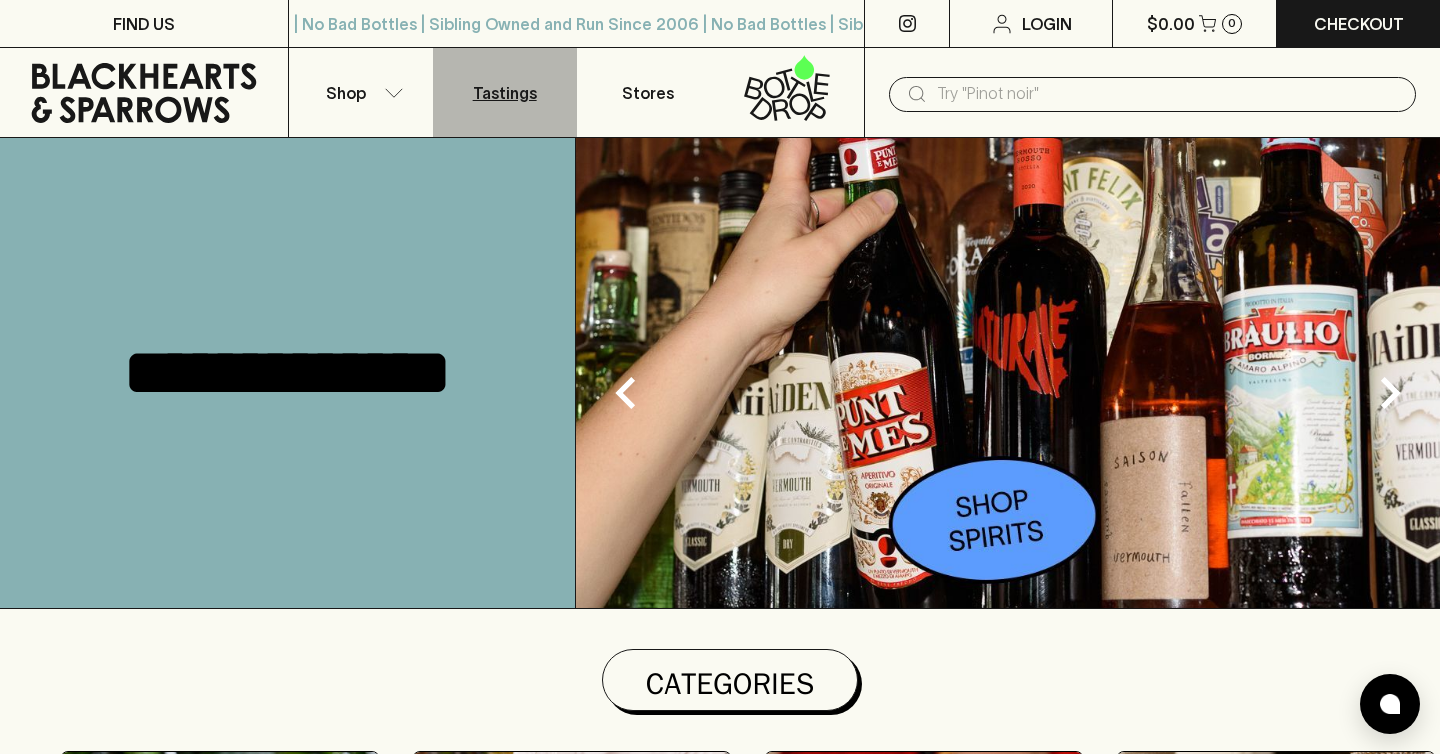 click on "Tastings" at bounding box center (505, 93) 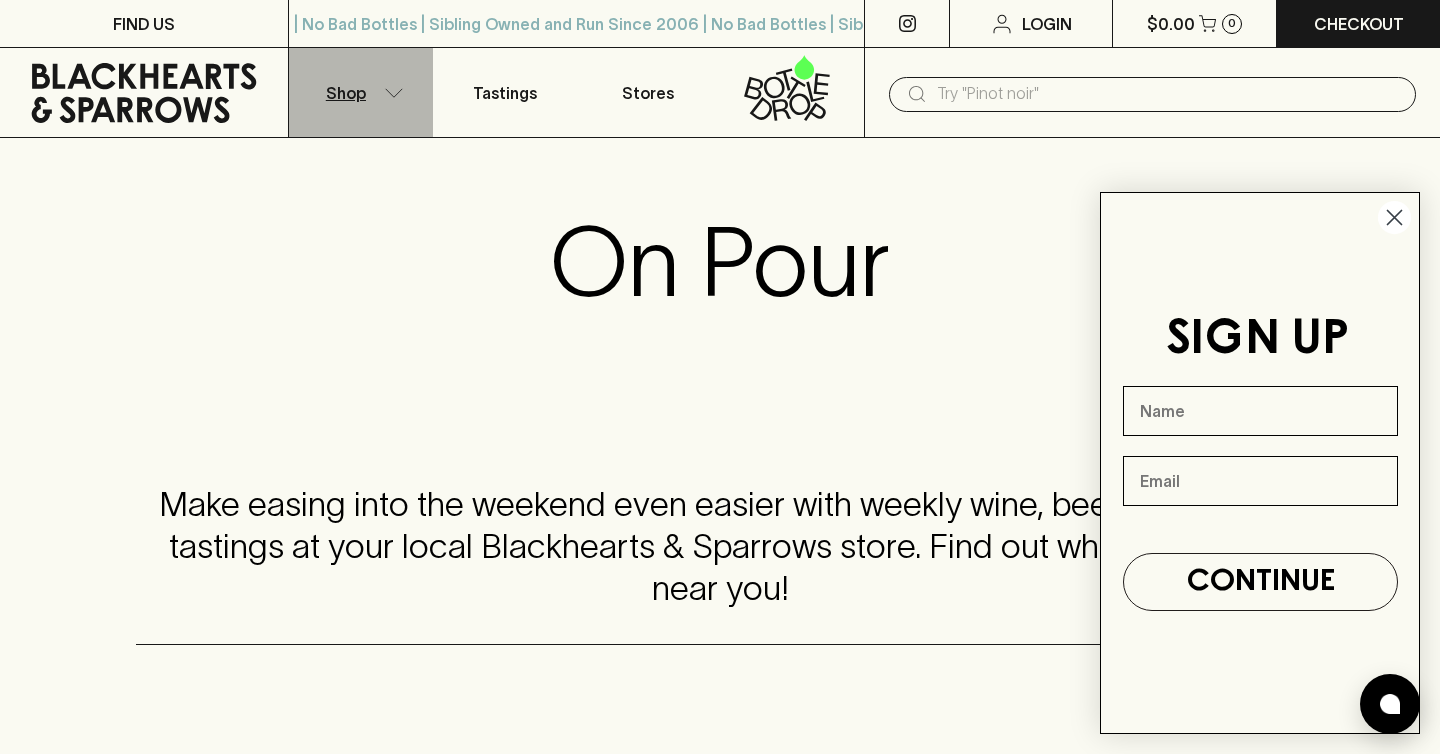 click on "Shop" at bounding box center (361, 92) 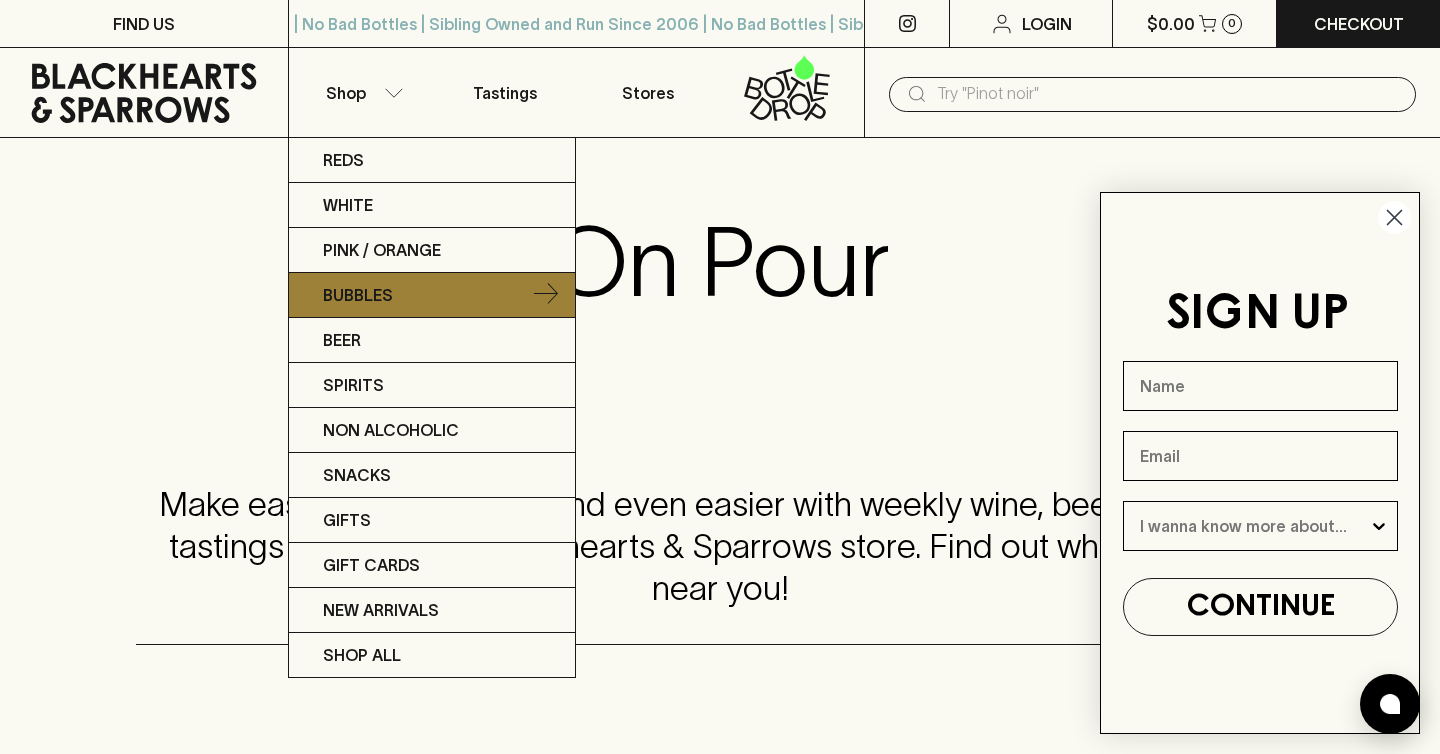 click on "Bubbles" at bounding box center [358, 295] 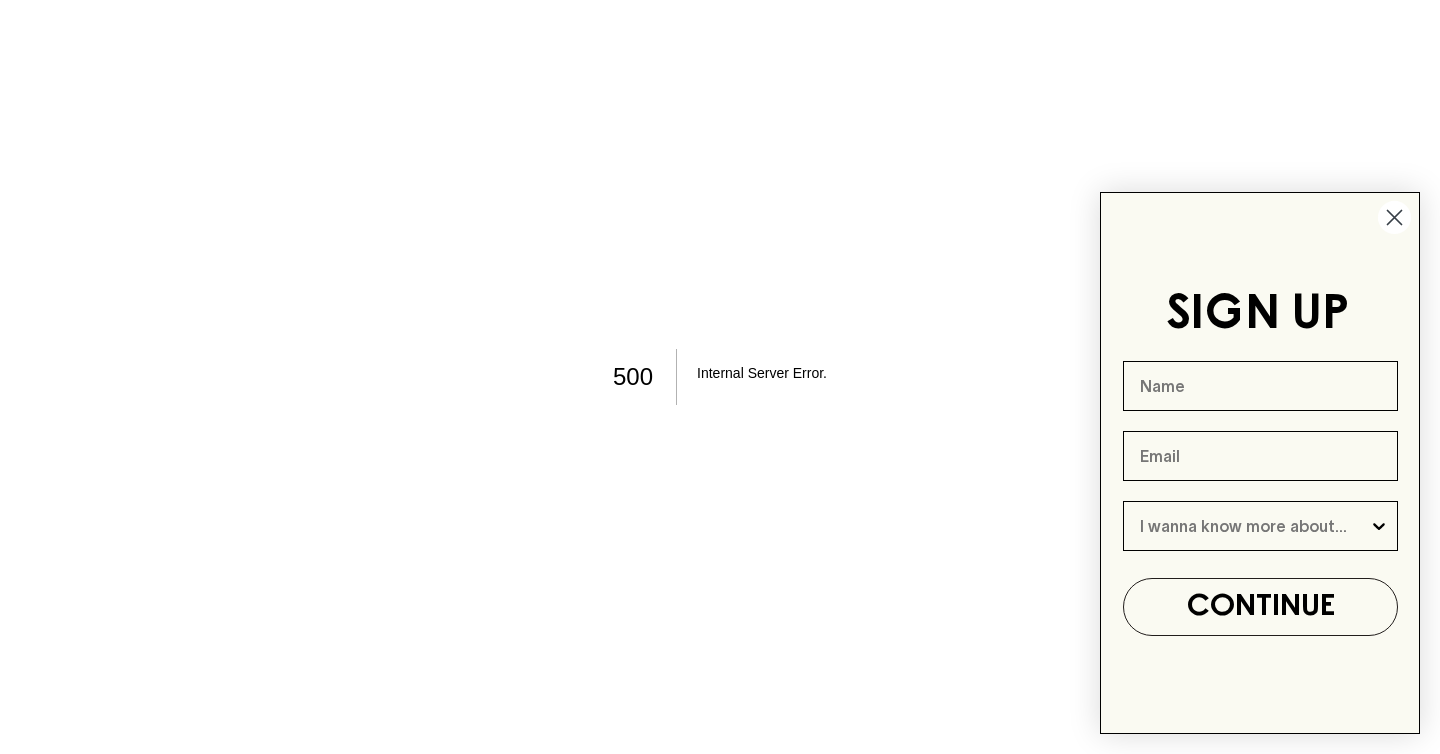 scroll, scrollTop: 0, scrollLeft: 0, axis: both 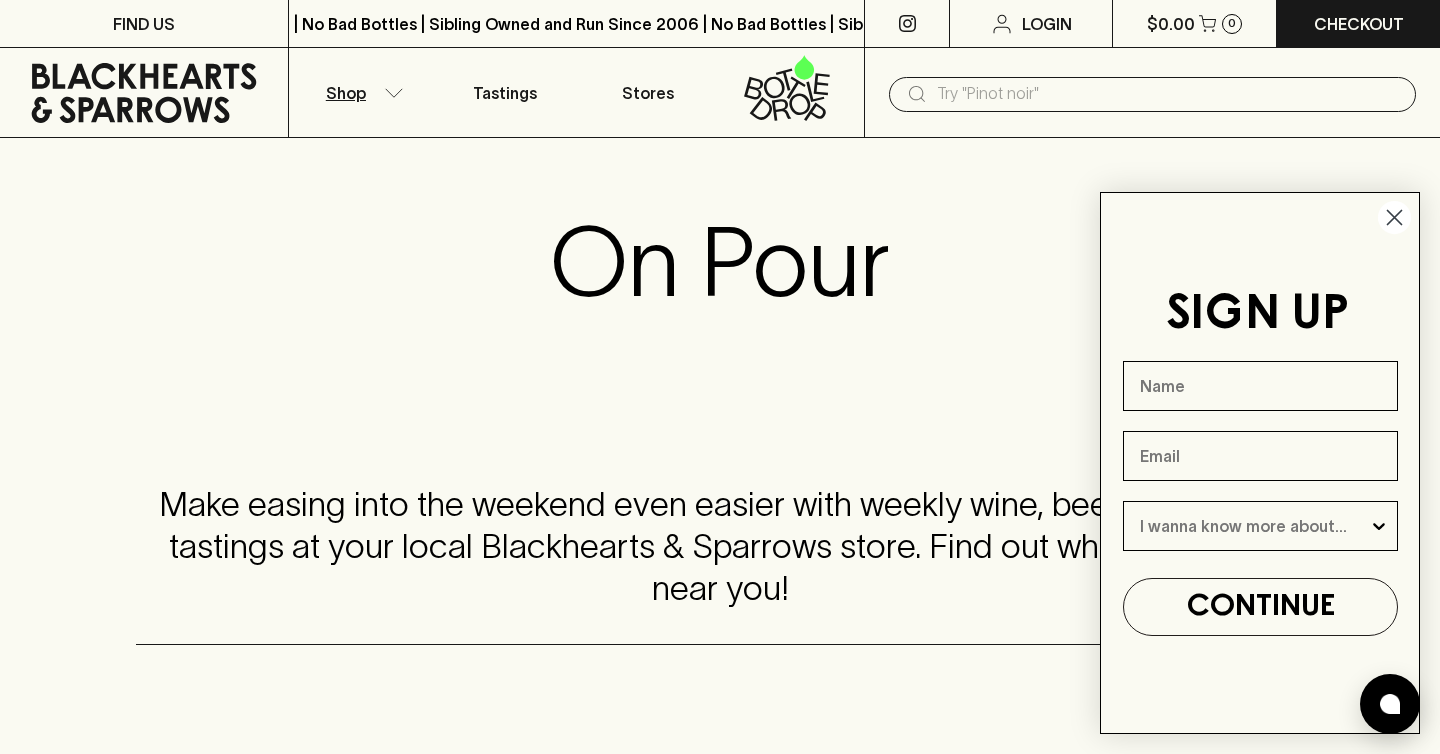 click on "Shop" at bounding box center (361, 92) 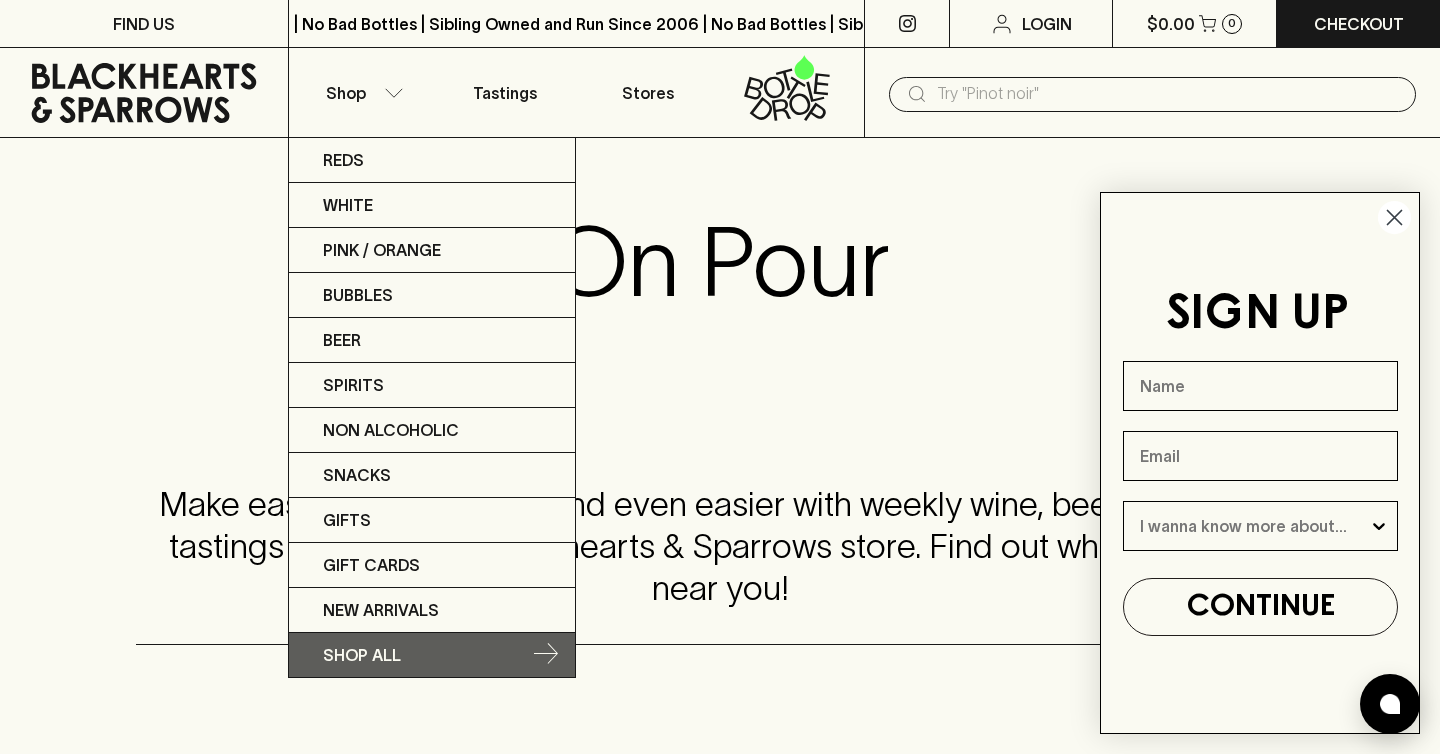 click on "SHOP ALL" at bounding box center (362, 655) 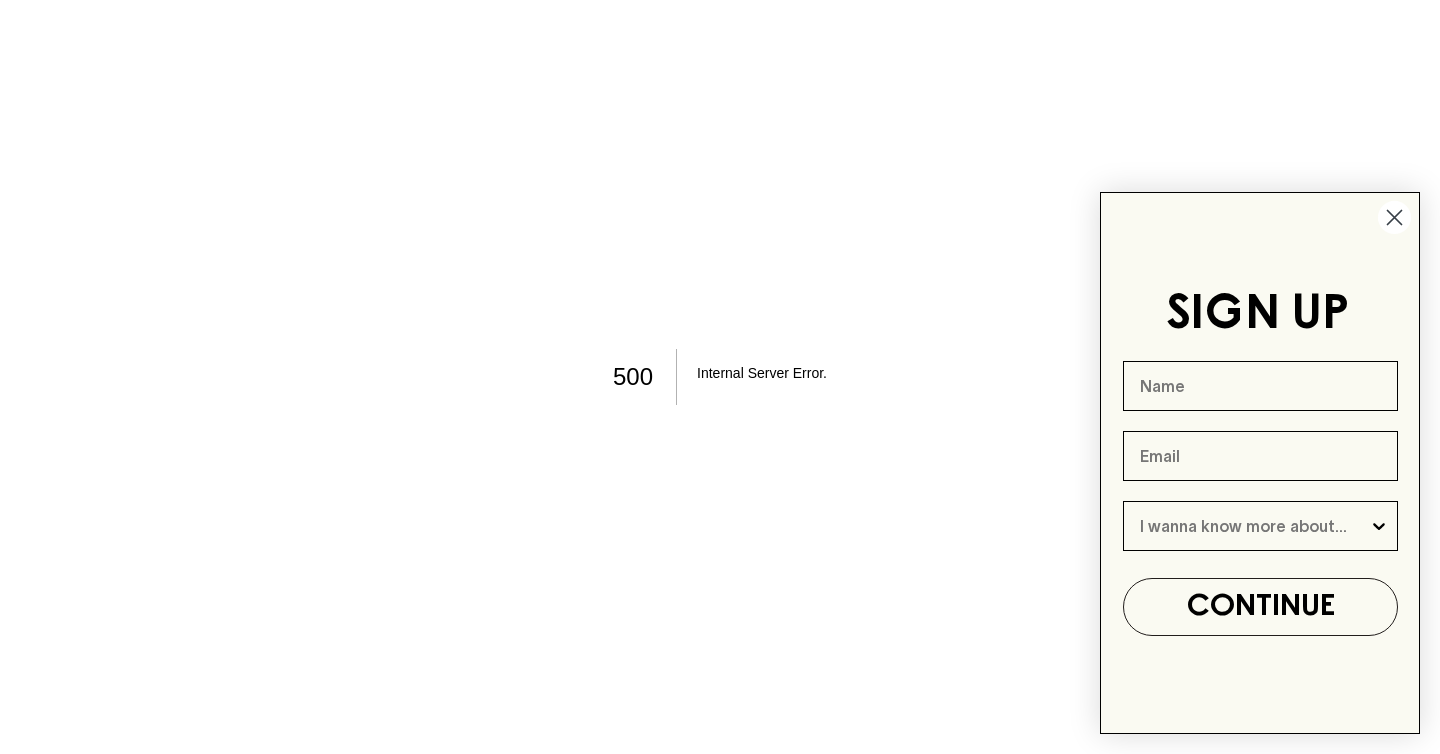 scroll, scrollTop: 0, scrollLeft: 0, axis: both 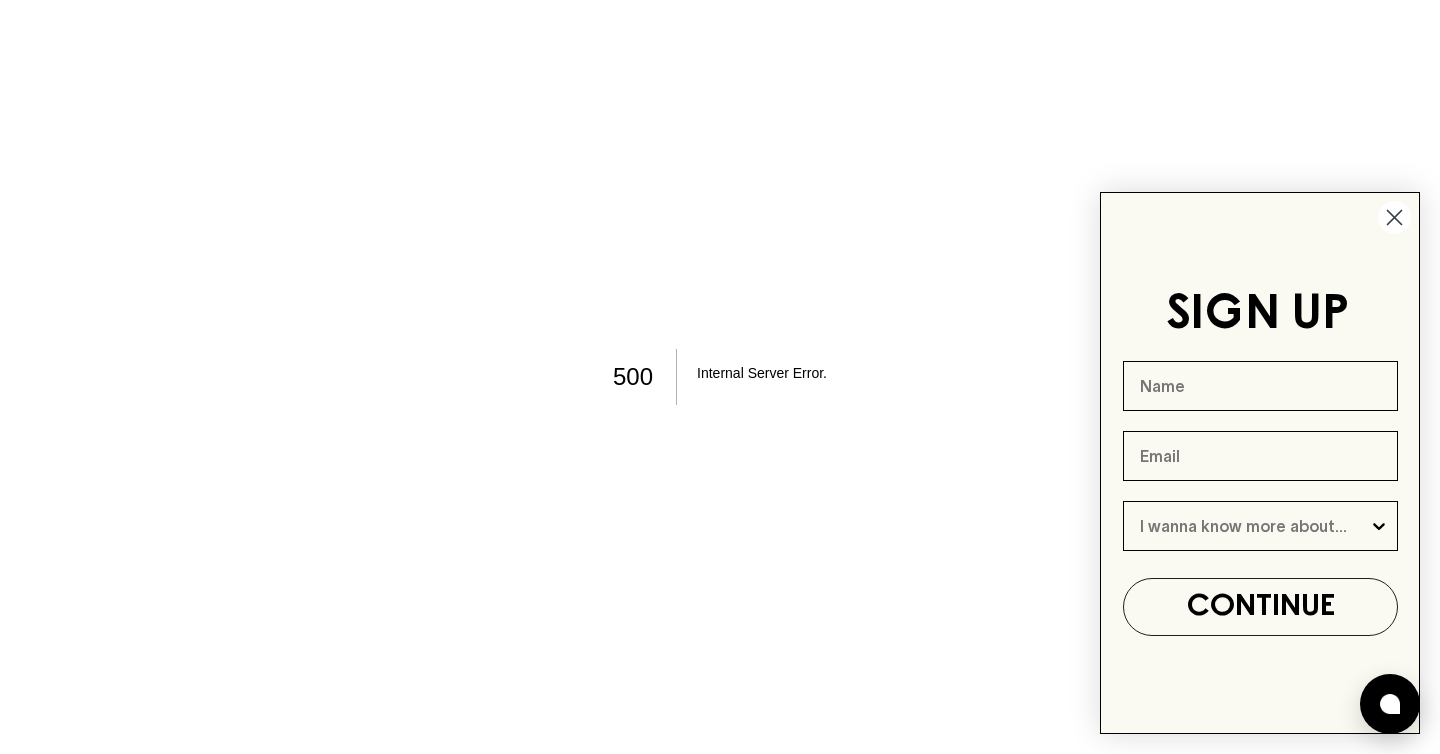 click at bounding box center (1394, 217) 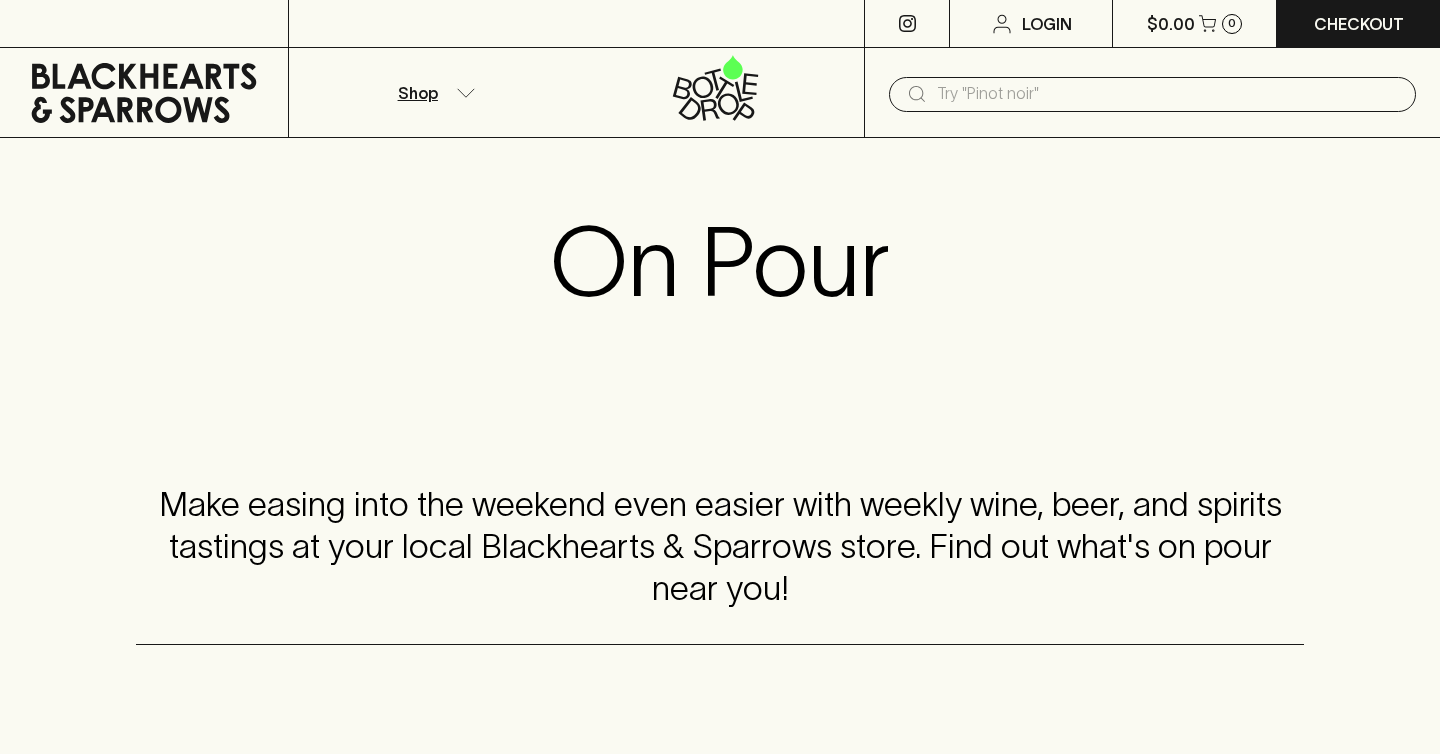scroll, scrollTop: 0, scrollLeft: 0, axis: both 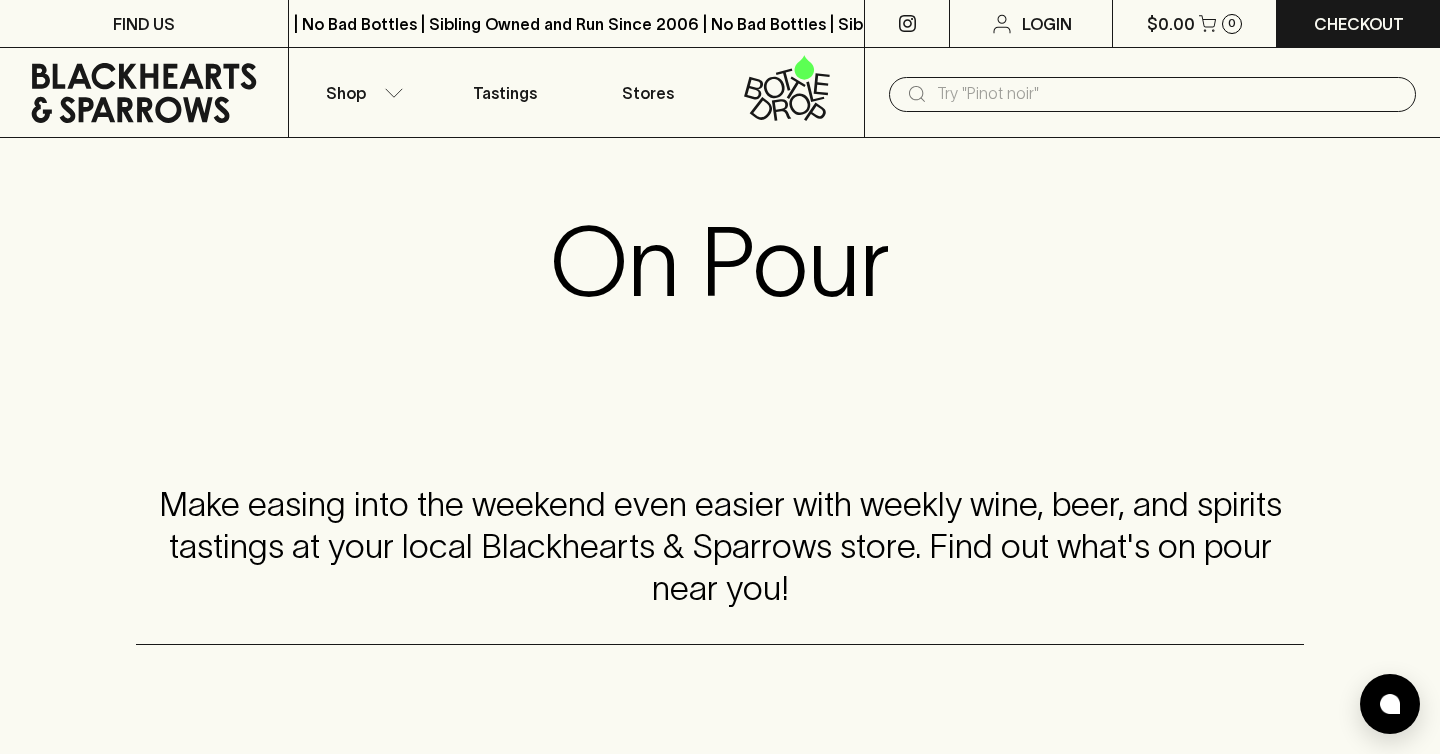 click at bounding box center [144, 93] 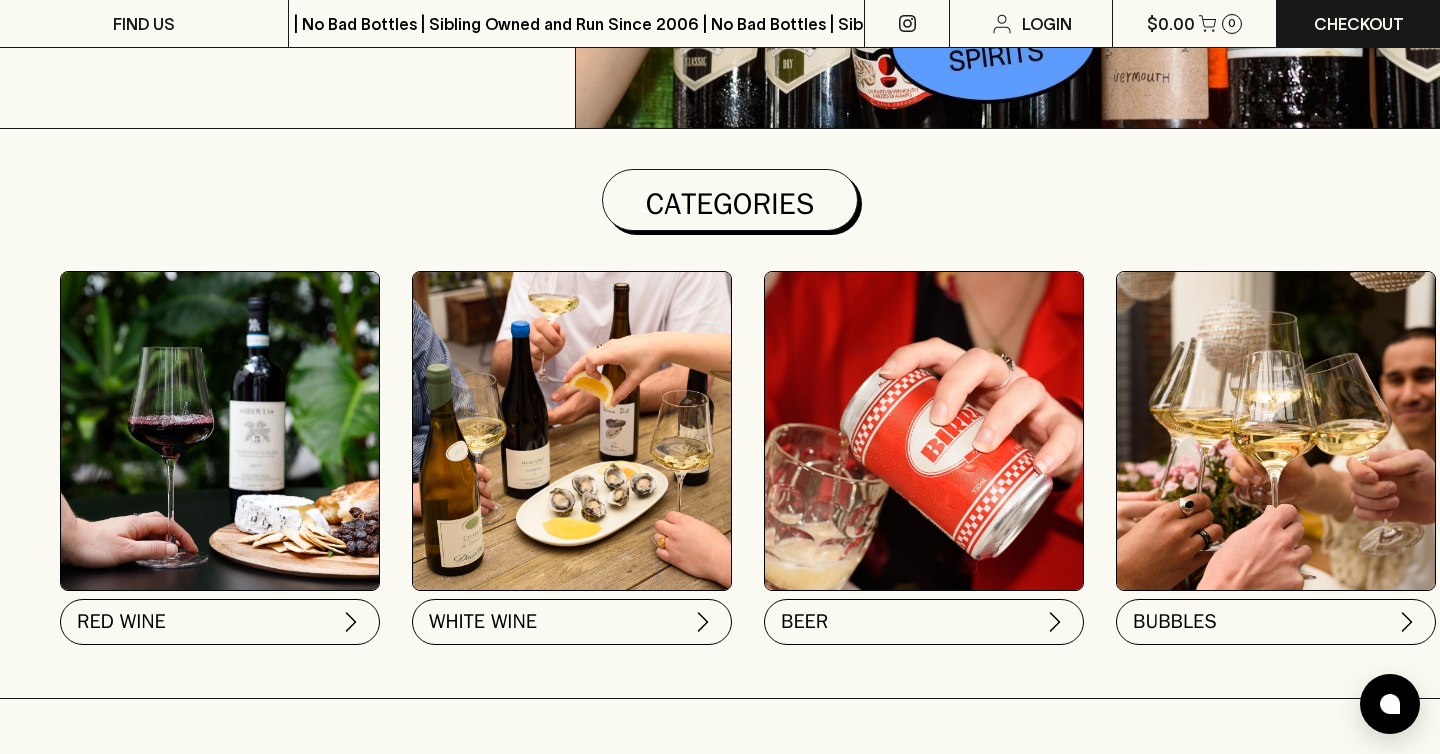 scroll, scrollTop: 625, scrollLeft: 0, axis: vertical 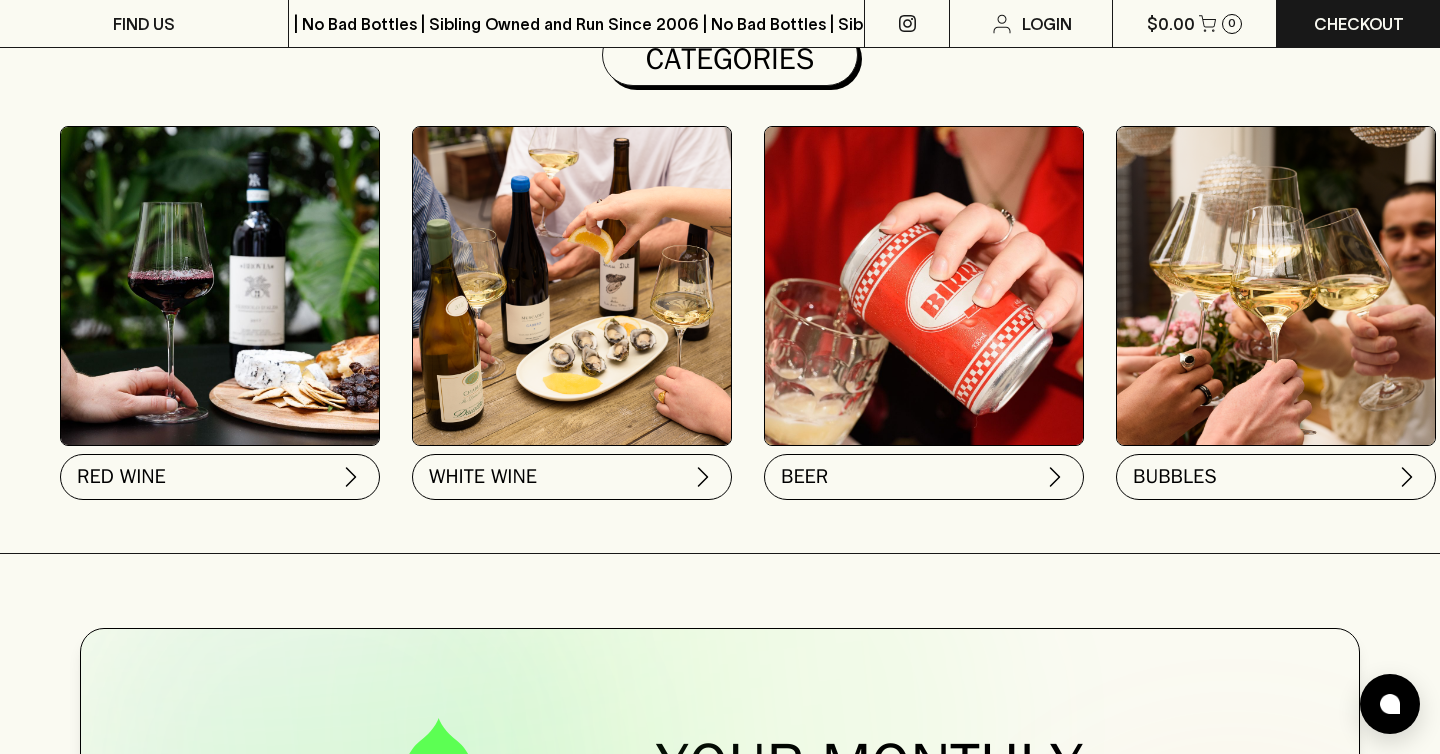 click at bounding box center [220, 286] 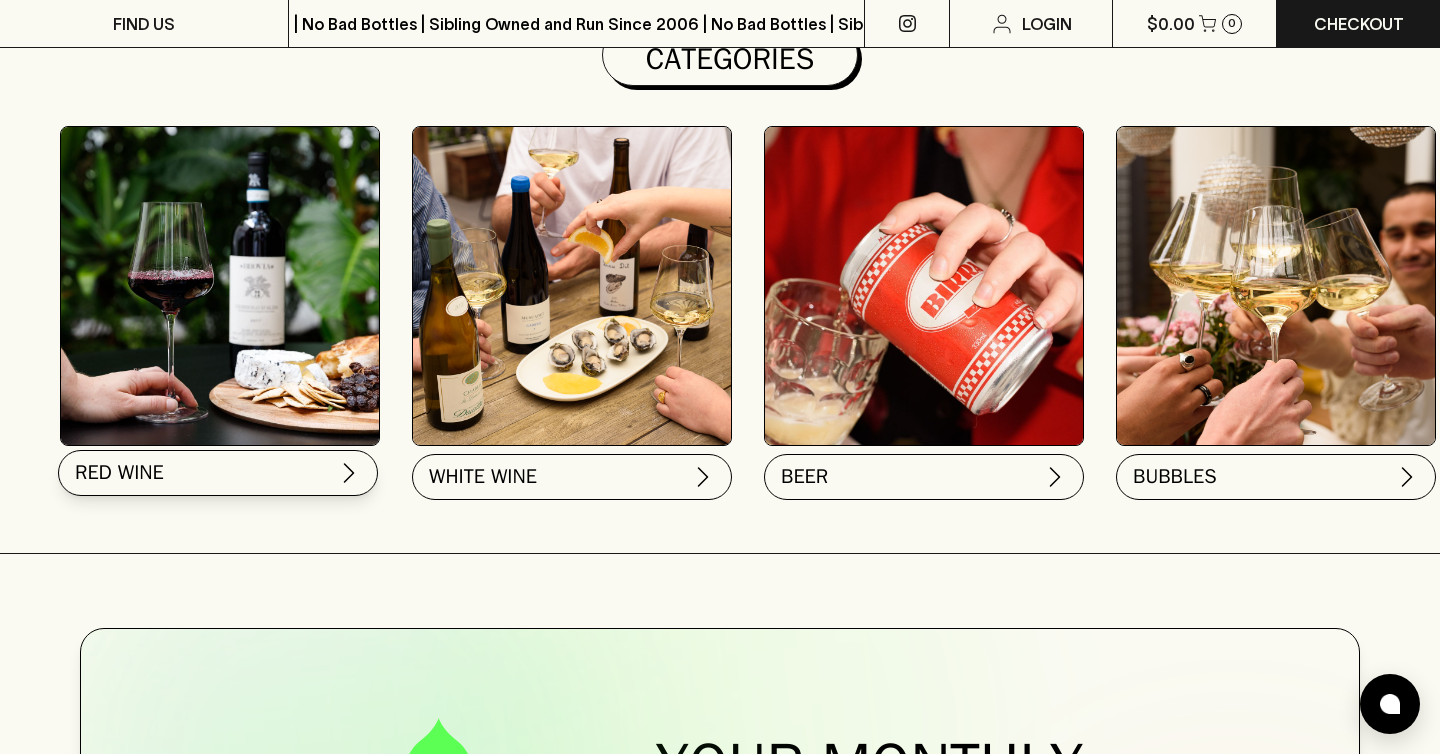 click on "RED WINE" at bounding box center [218, 473] 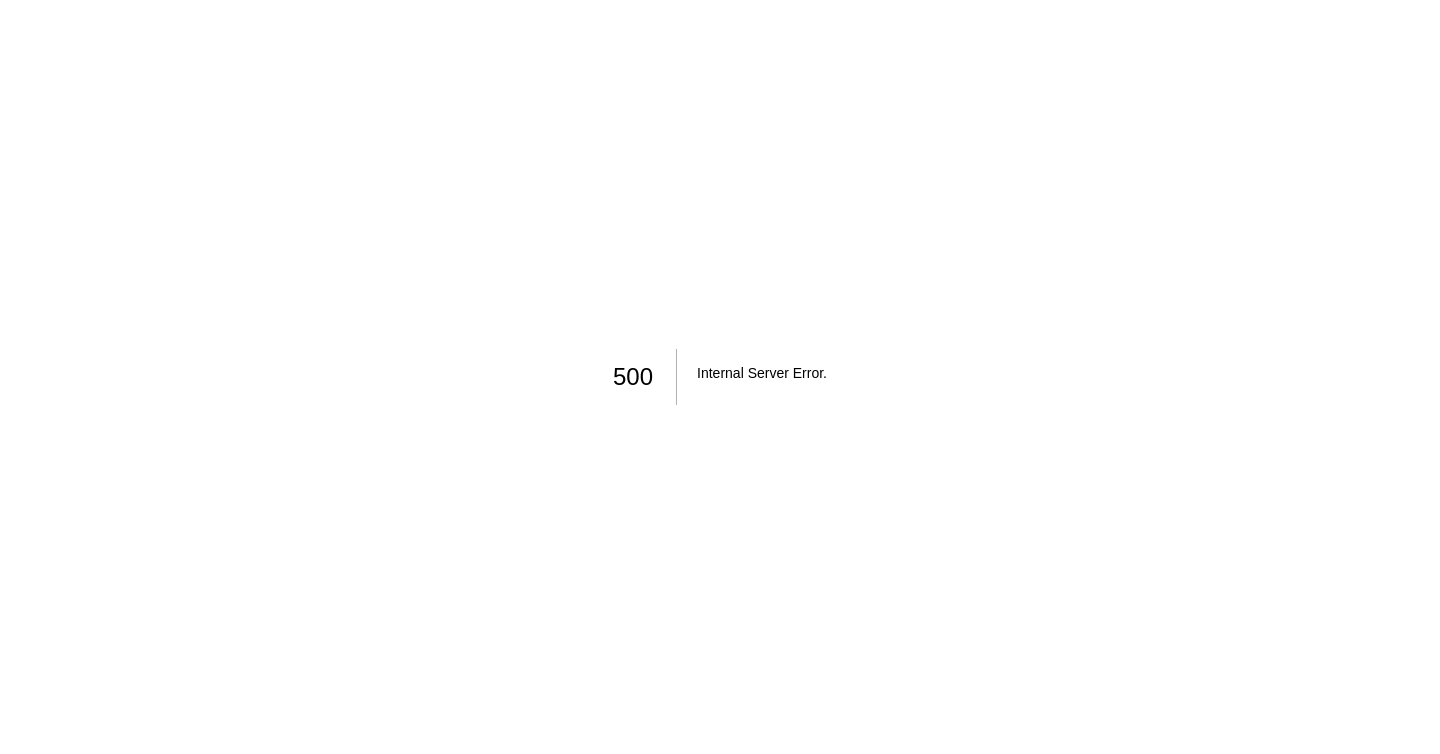 scroll, scrollTop: 0, scrollLeft: 0, axis: both 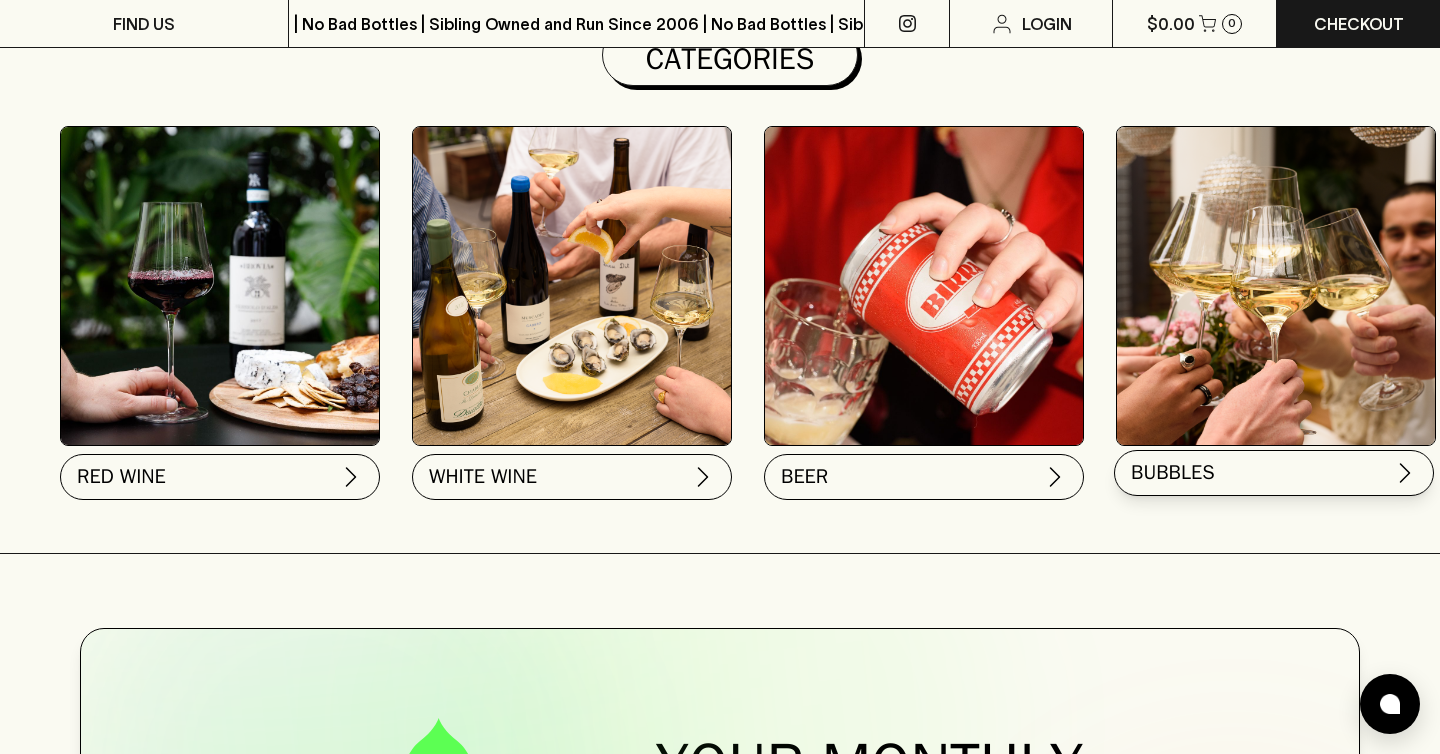 click on "BUBBLES" at bounding box center (220, 477) 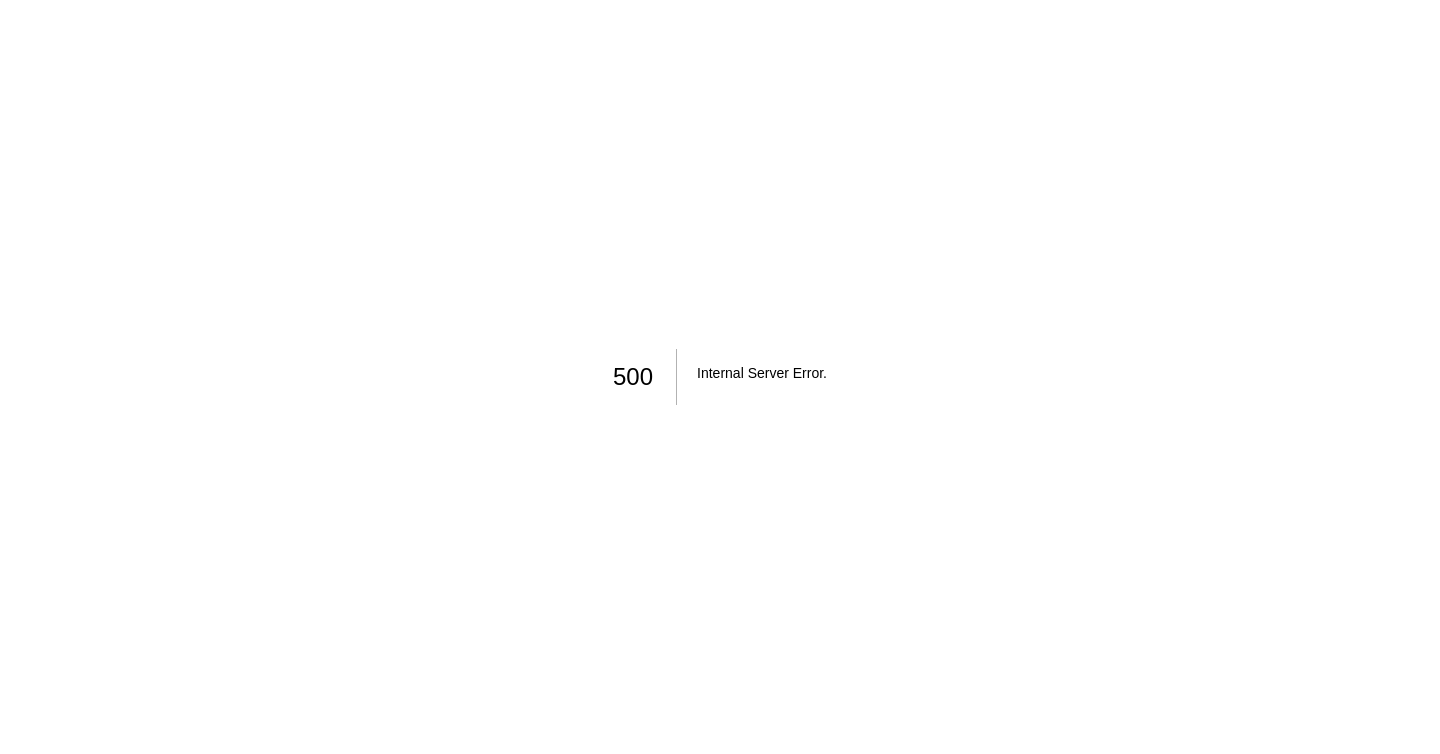 scroll, scrollTop: 0, scrollLeft: 0, axis: both 